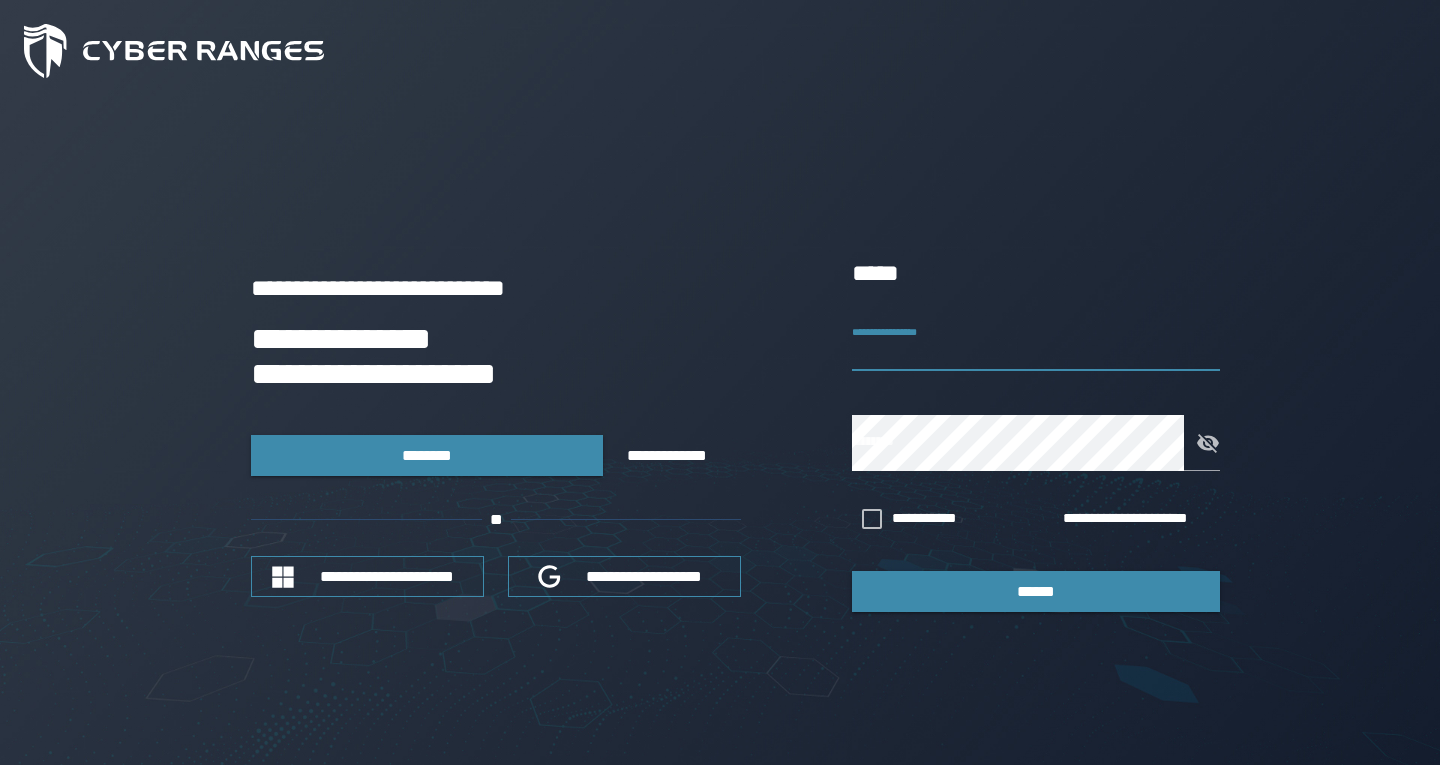 scroll, scrollTop: 0, scrollLeft: 0, axis: both 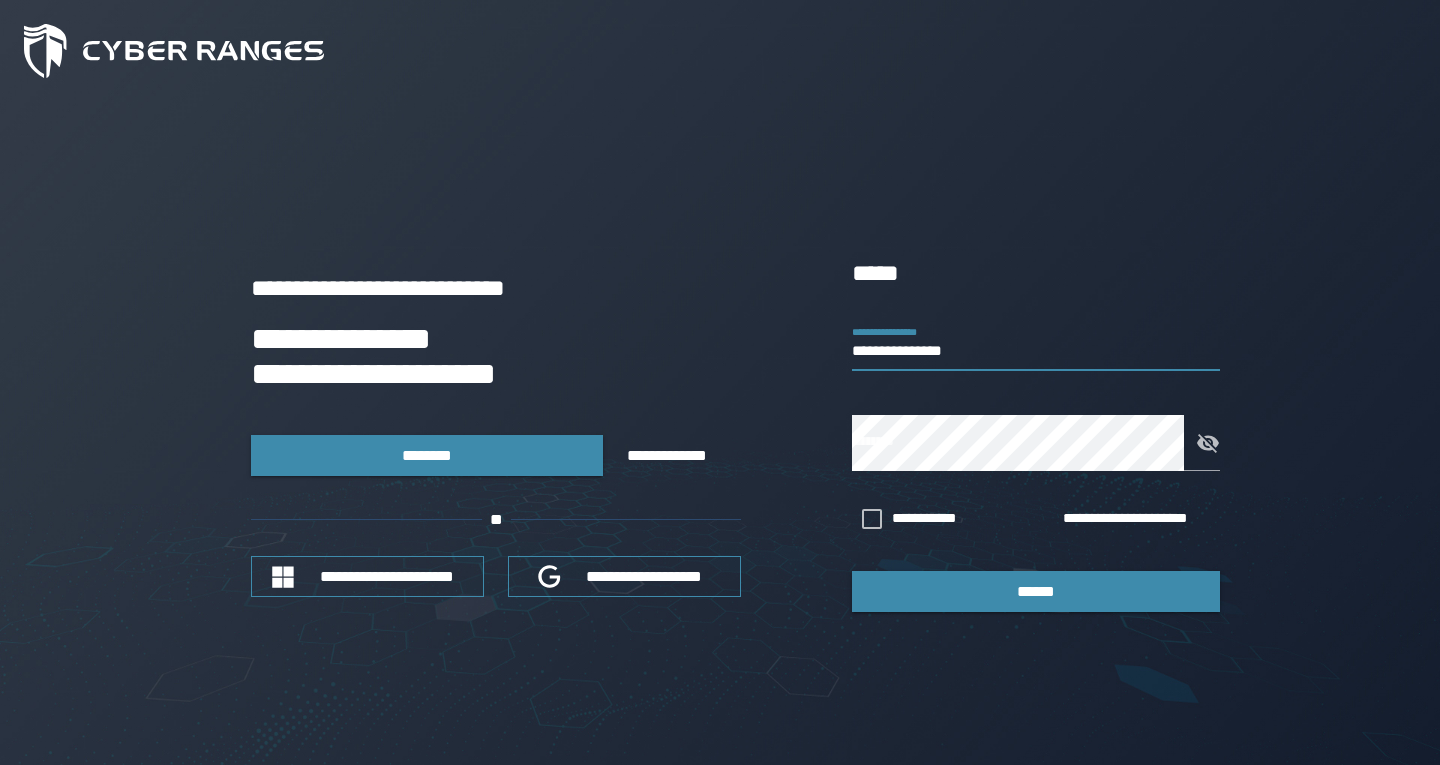 type on "**********" 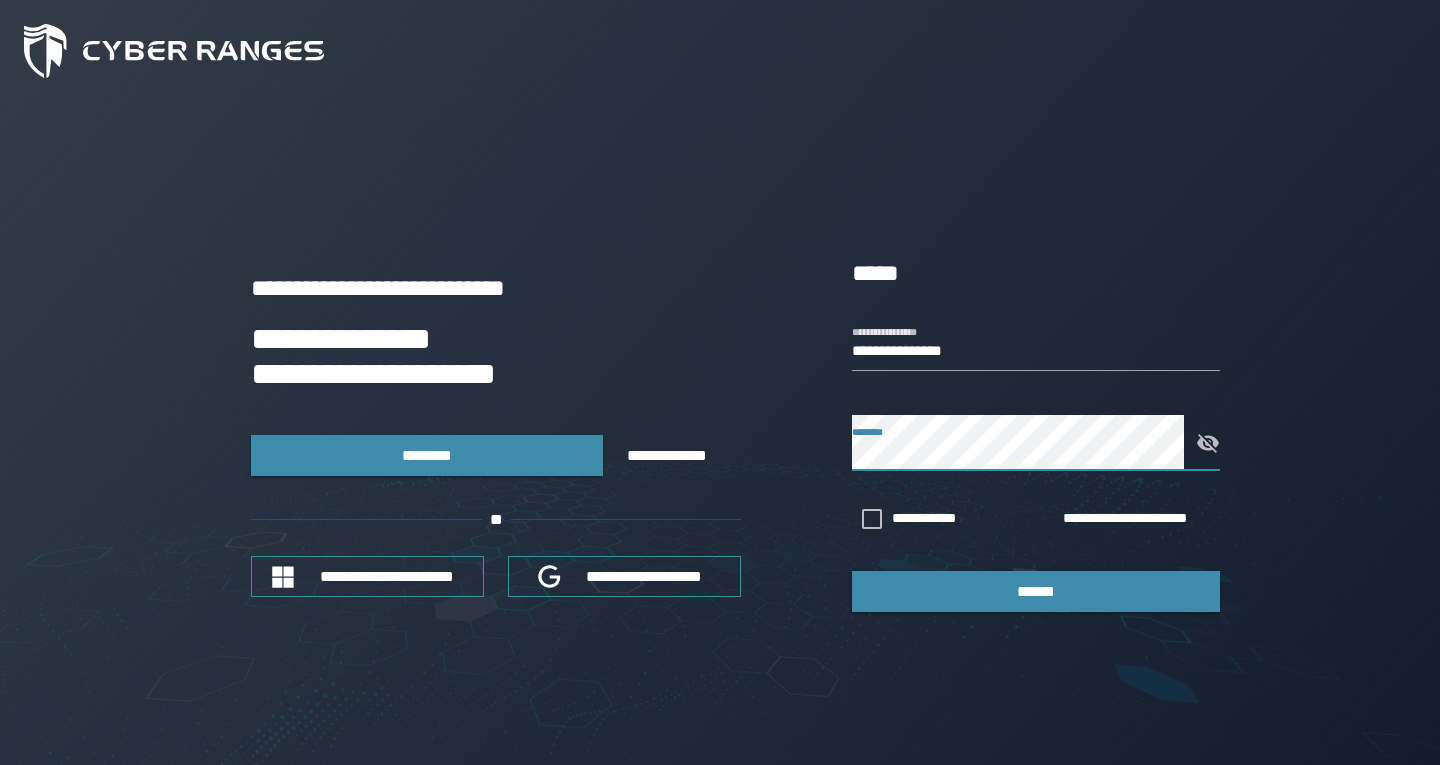click on "******" at bounding box center (1036, 591) 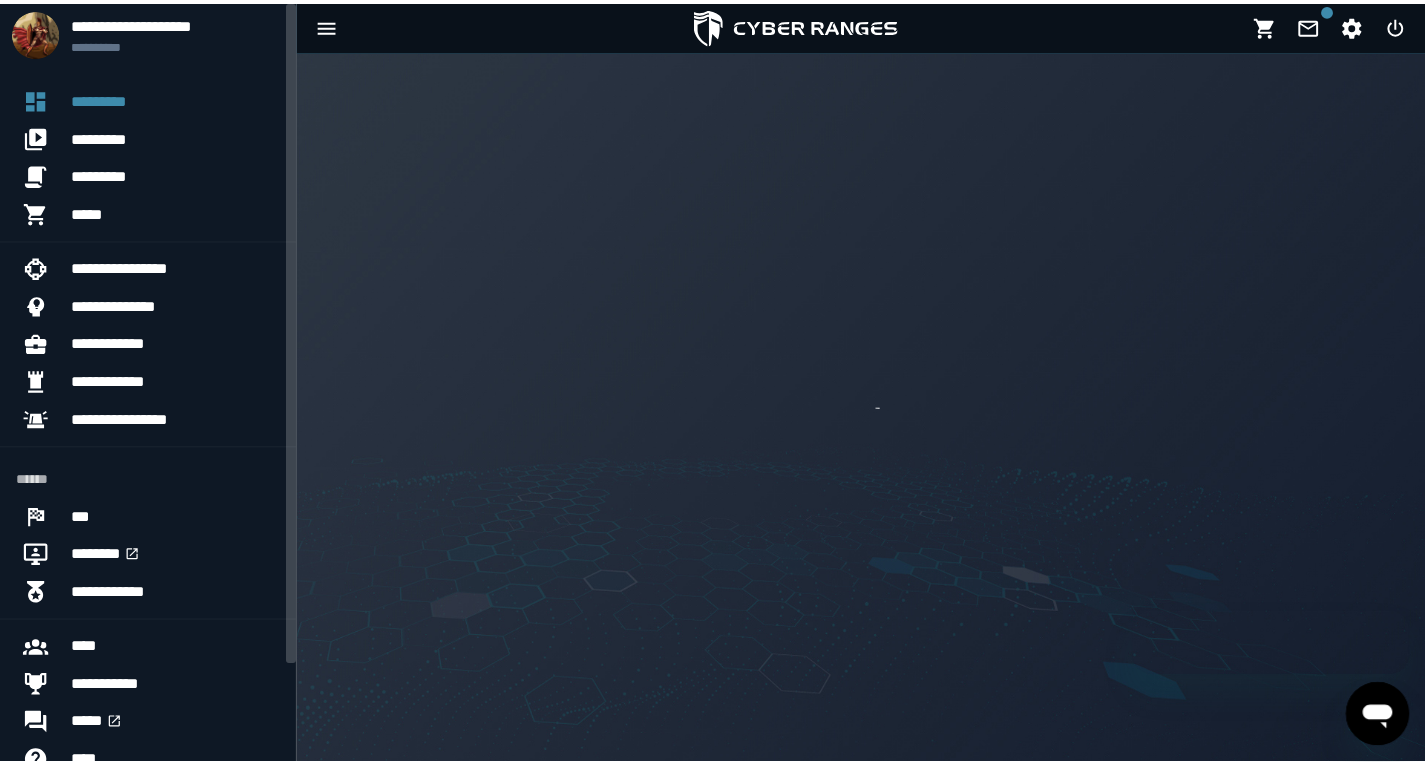 scroll, scrollTop: 0, scrollLeft: 0, axis: both 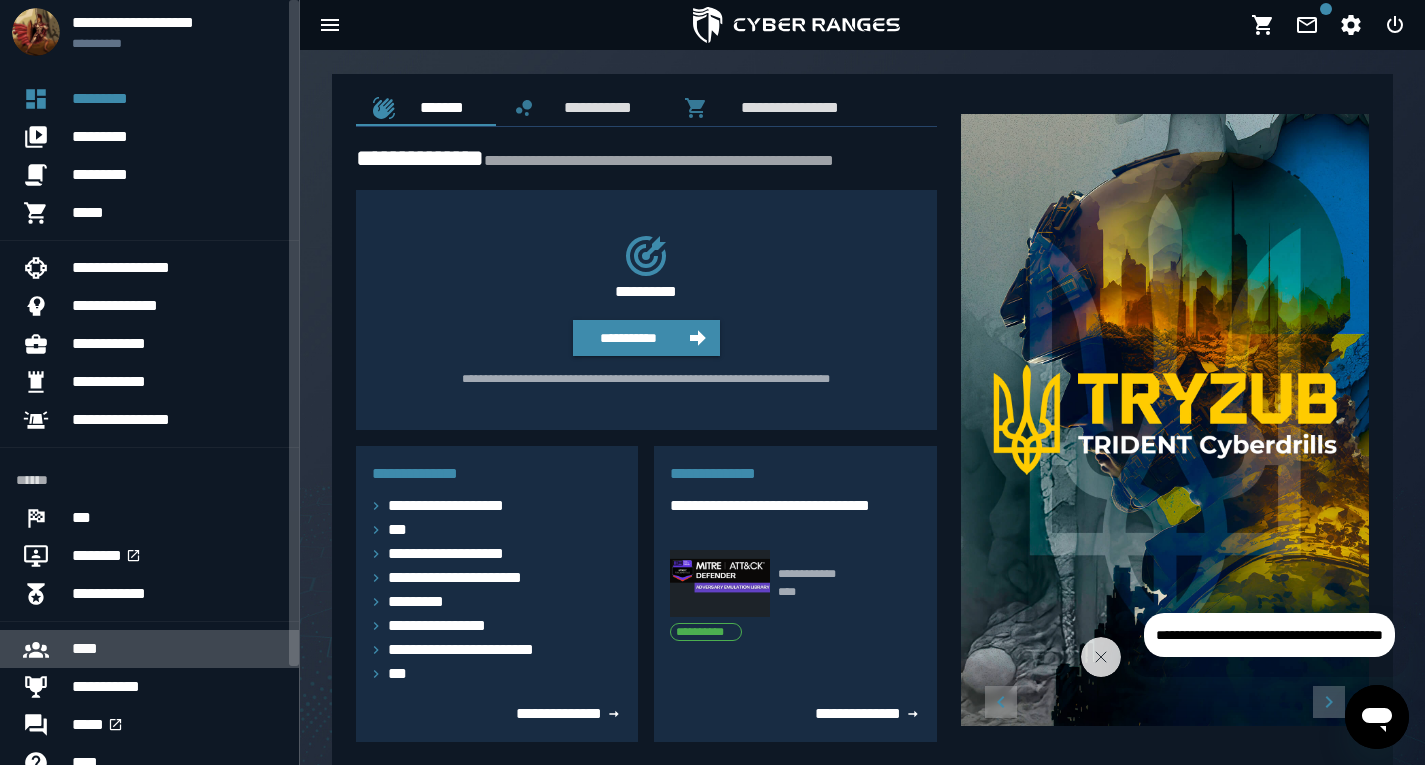click on "****" at bounding box center [177, 649] 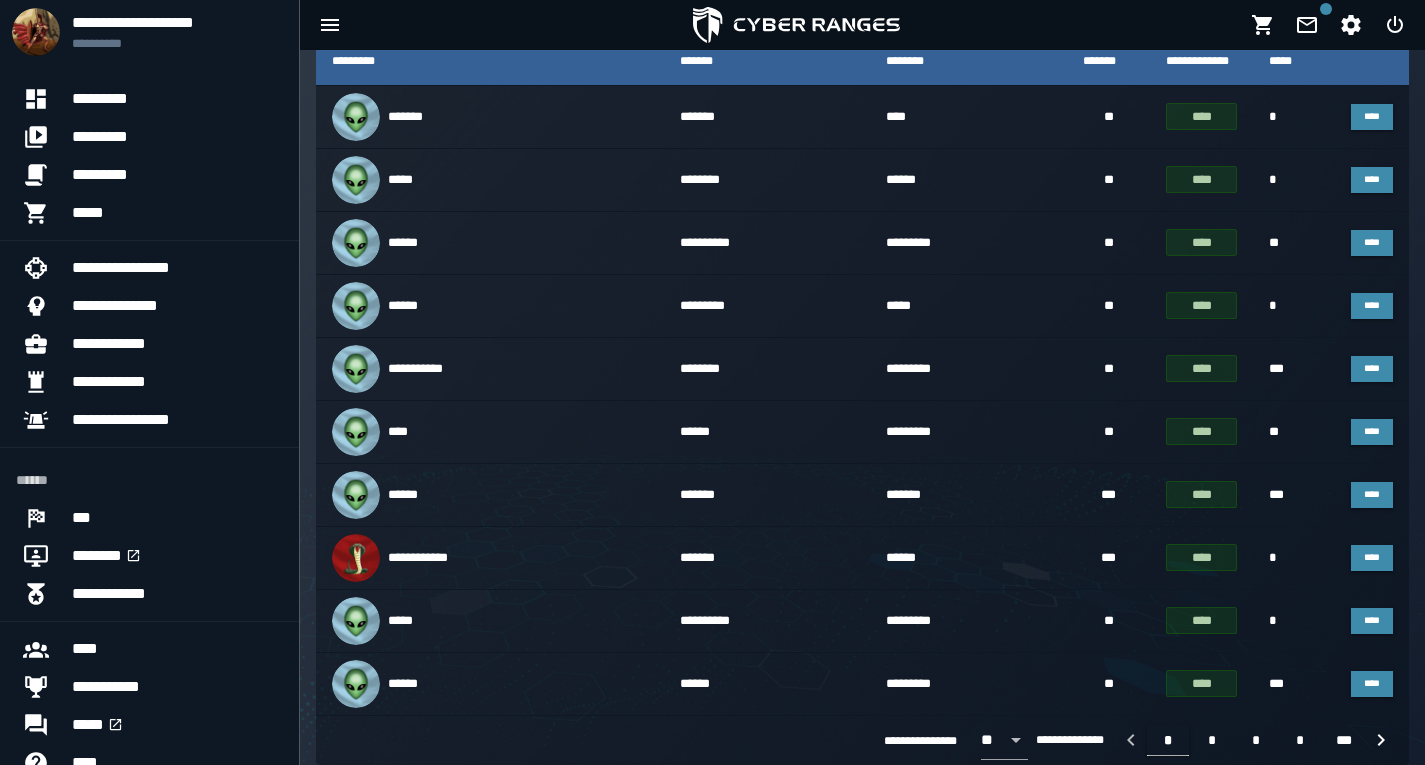 scroll, scrollTop: 0, scrollLeft: 0, axis: both 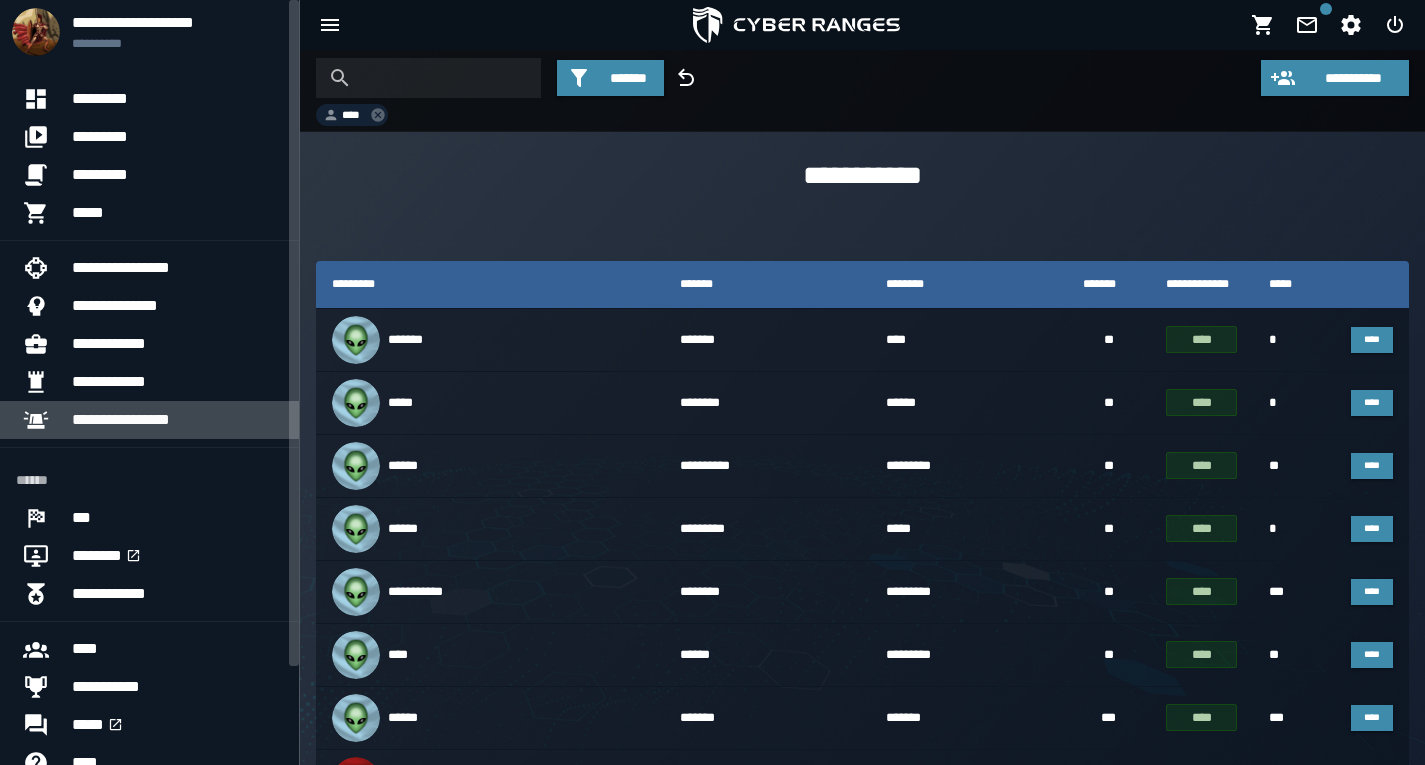 click on "**********" at bounding box center [177, 420] 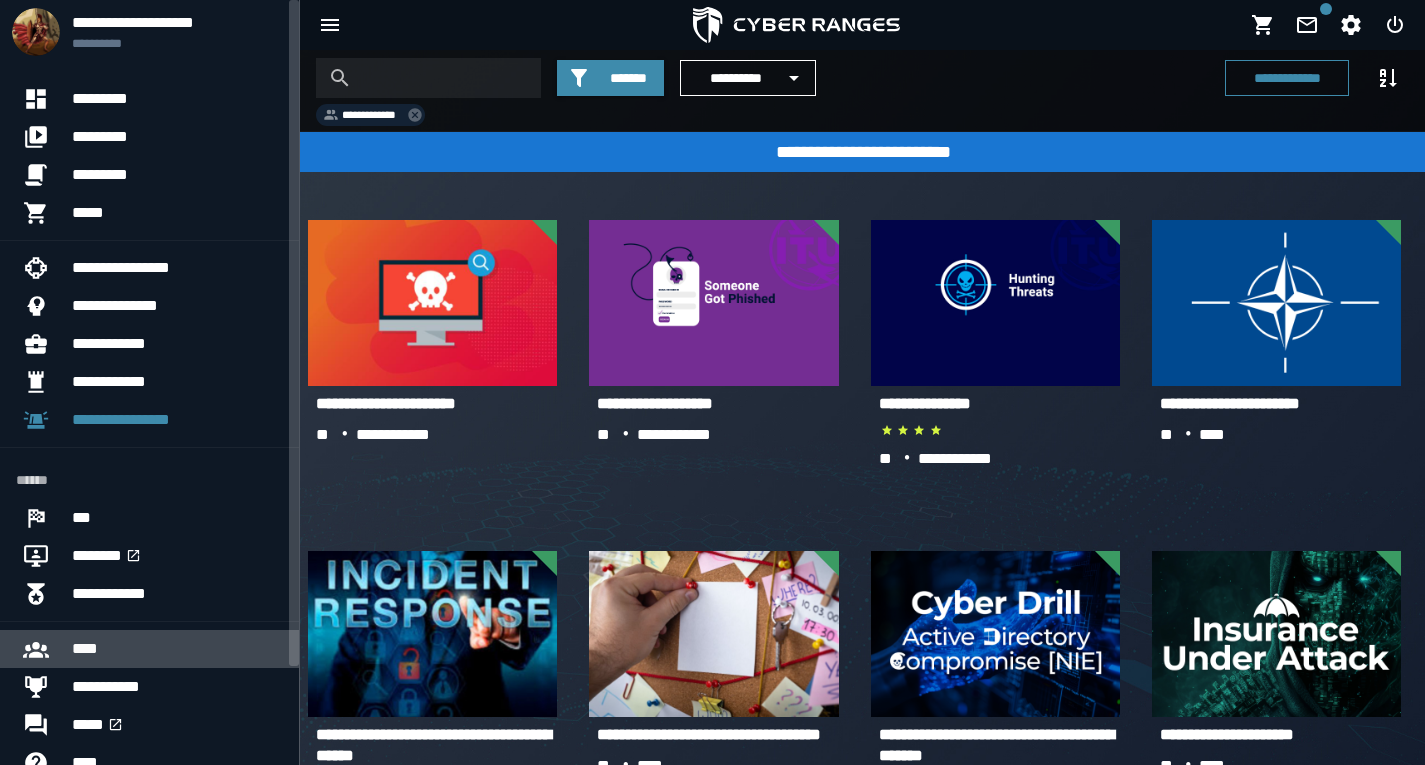 click on "****" at bounding box center [177, 649] 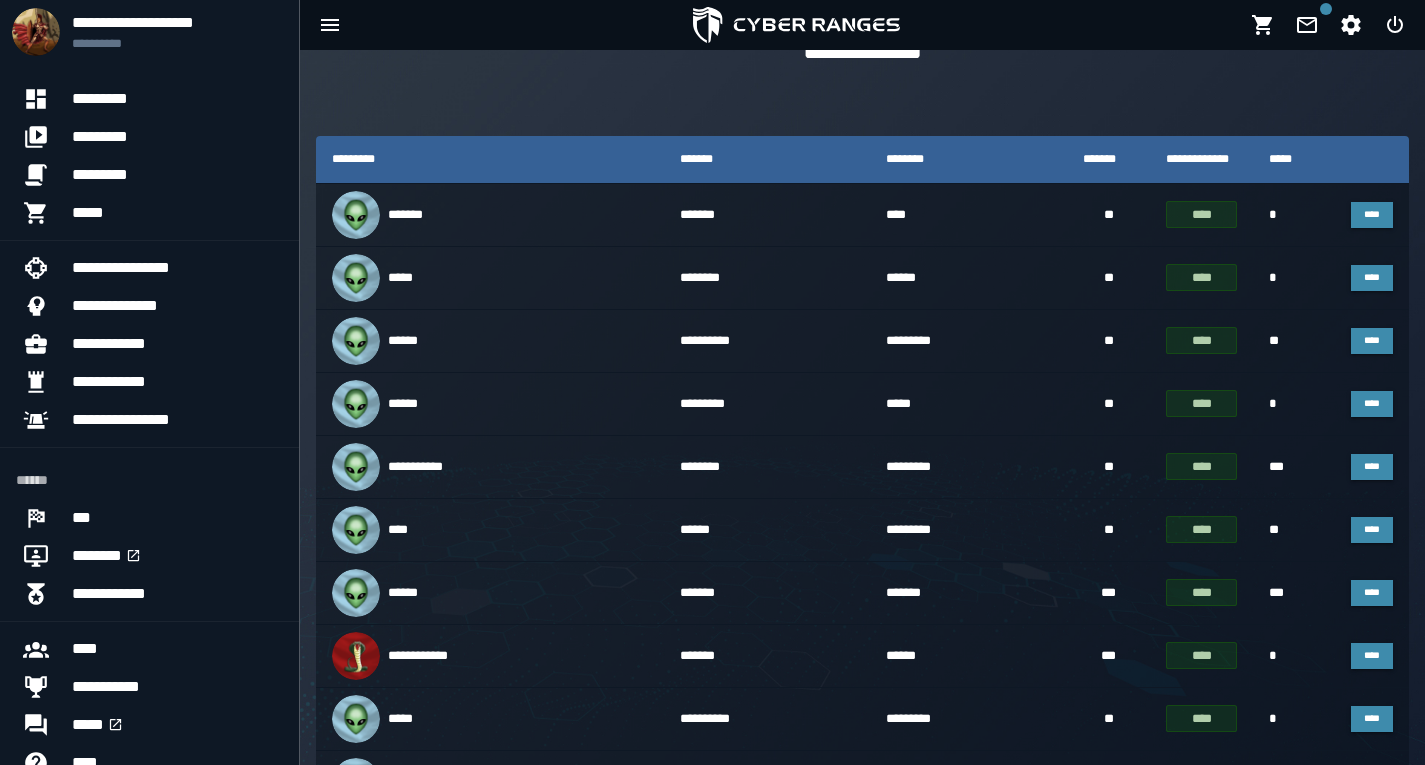 scroll, scrollTop: 223, scrollLeft: 0, axis: vertical 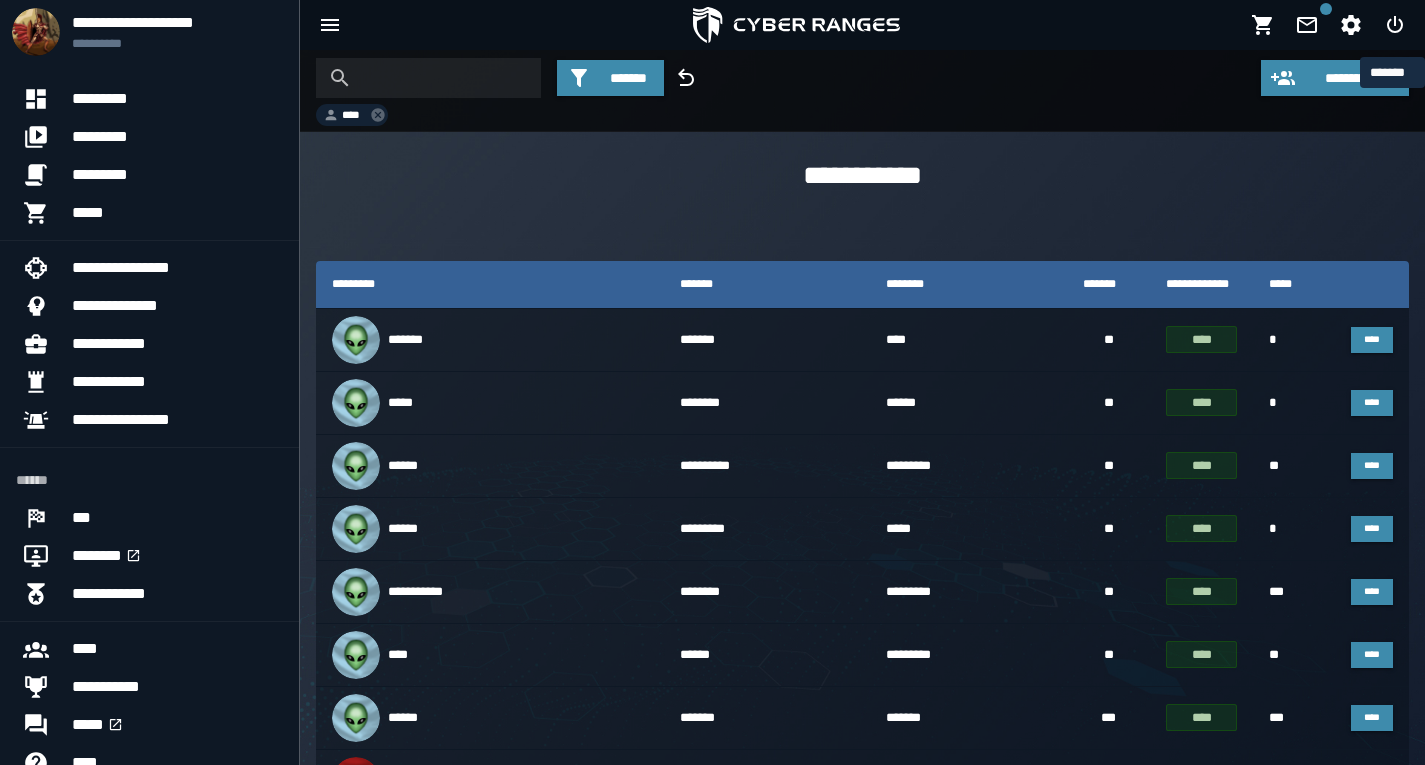 click 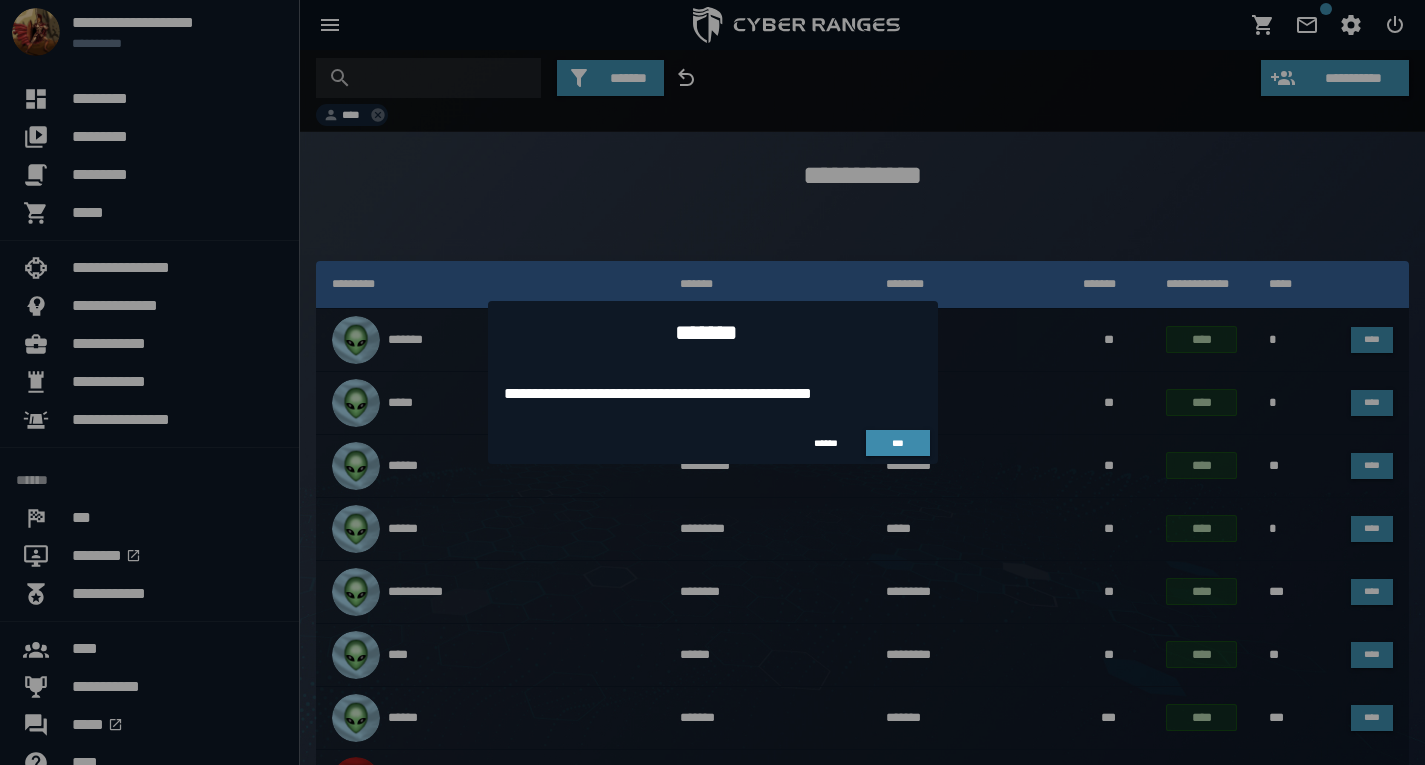 click on "***" at bounding box center [898, 443] 